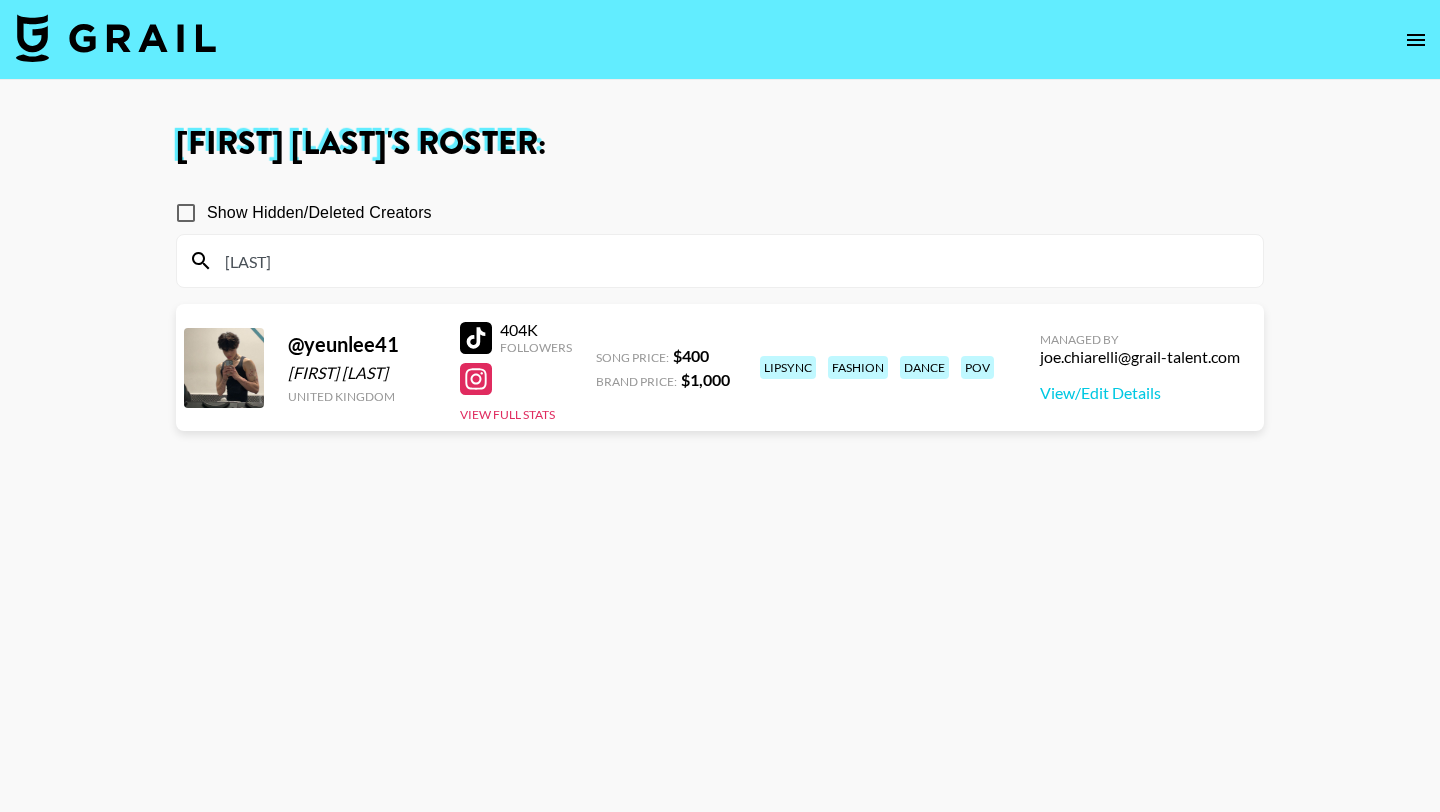 scroll, scrollTop: 0, scrollLeft: 0, axis: both 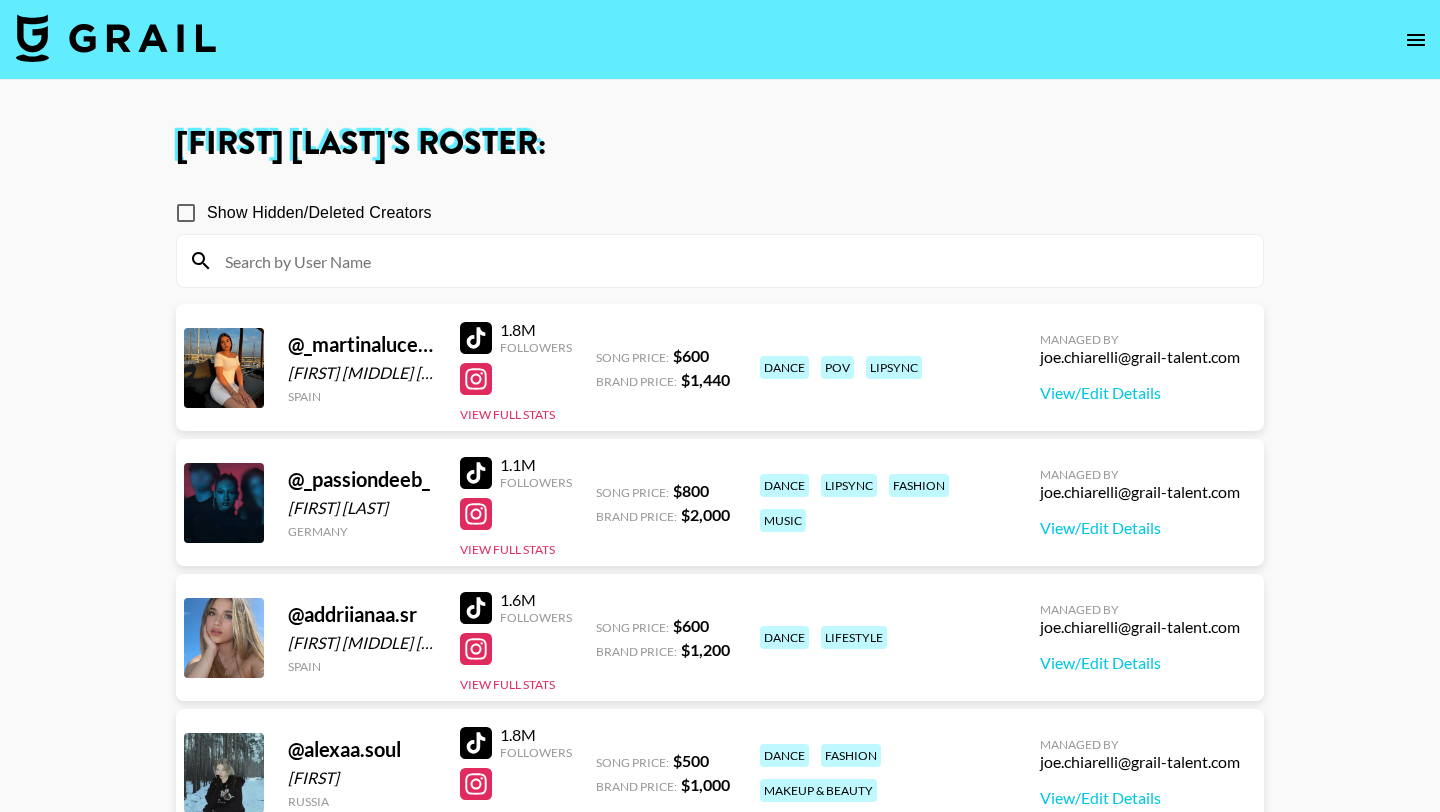 type 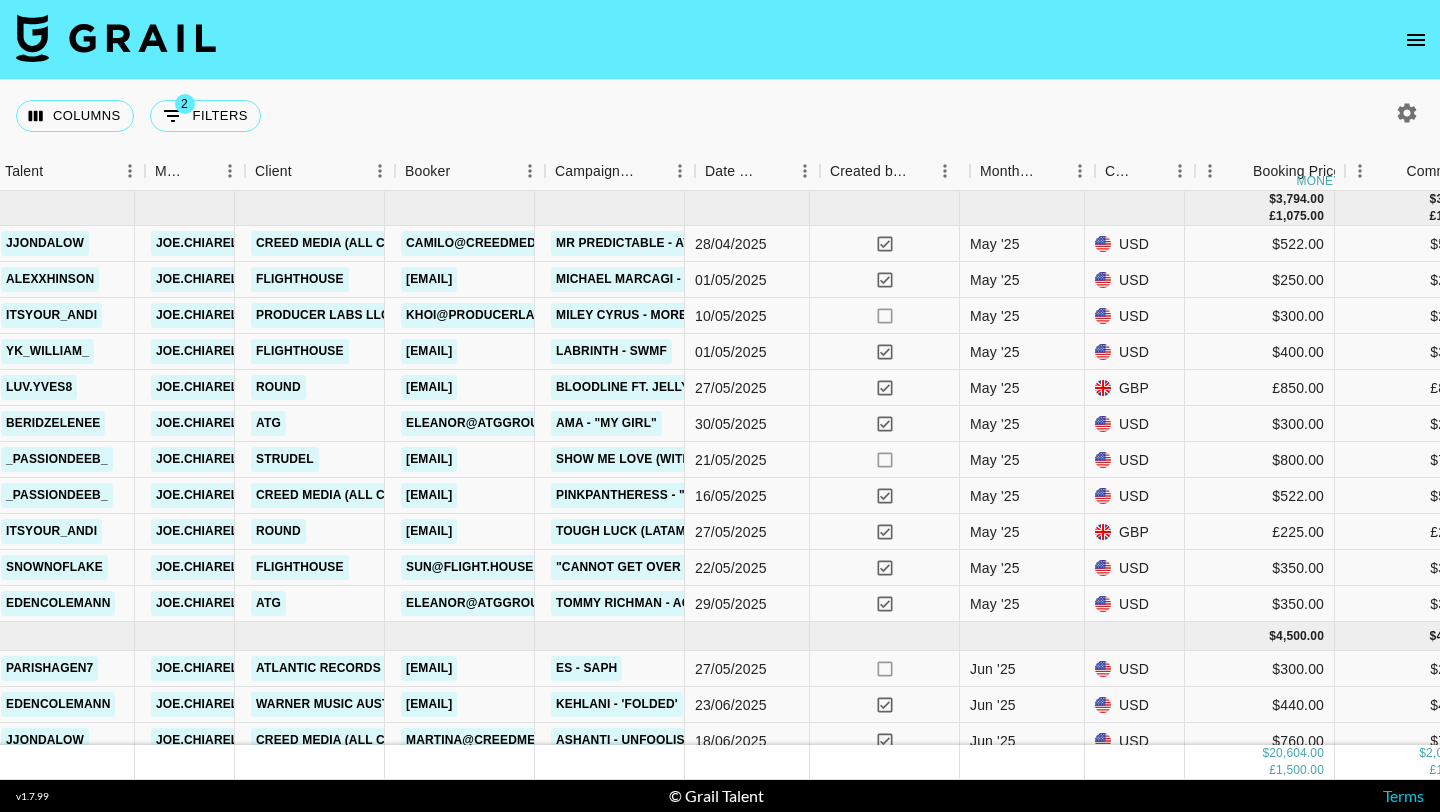 scroll, scrollTop: 0, scrollLeft: 439, axis: horizontal 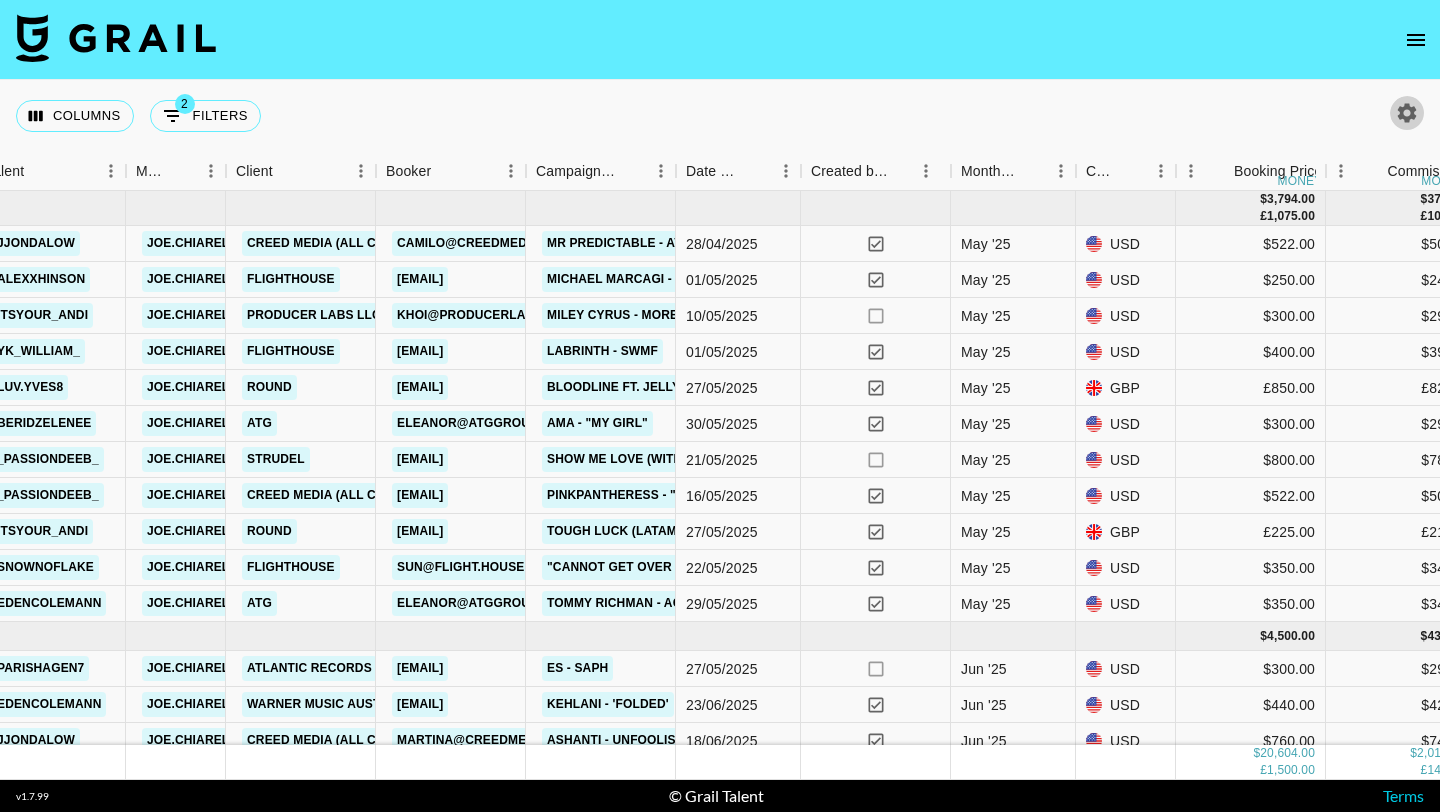 click 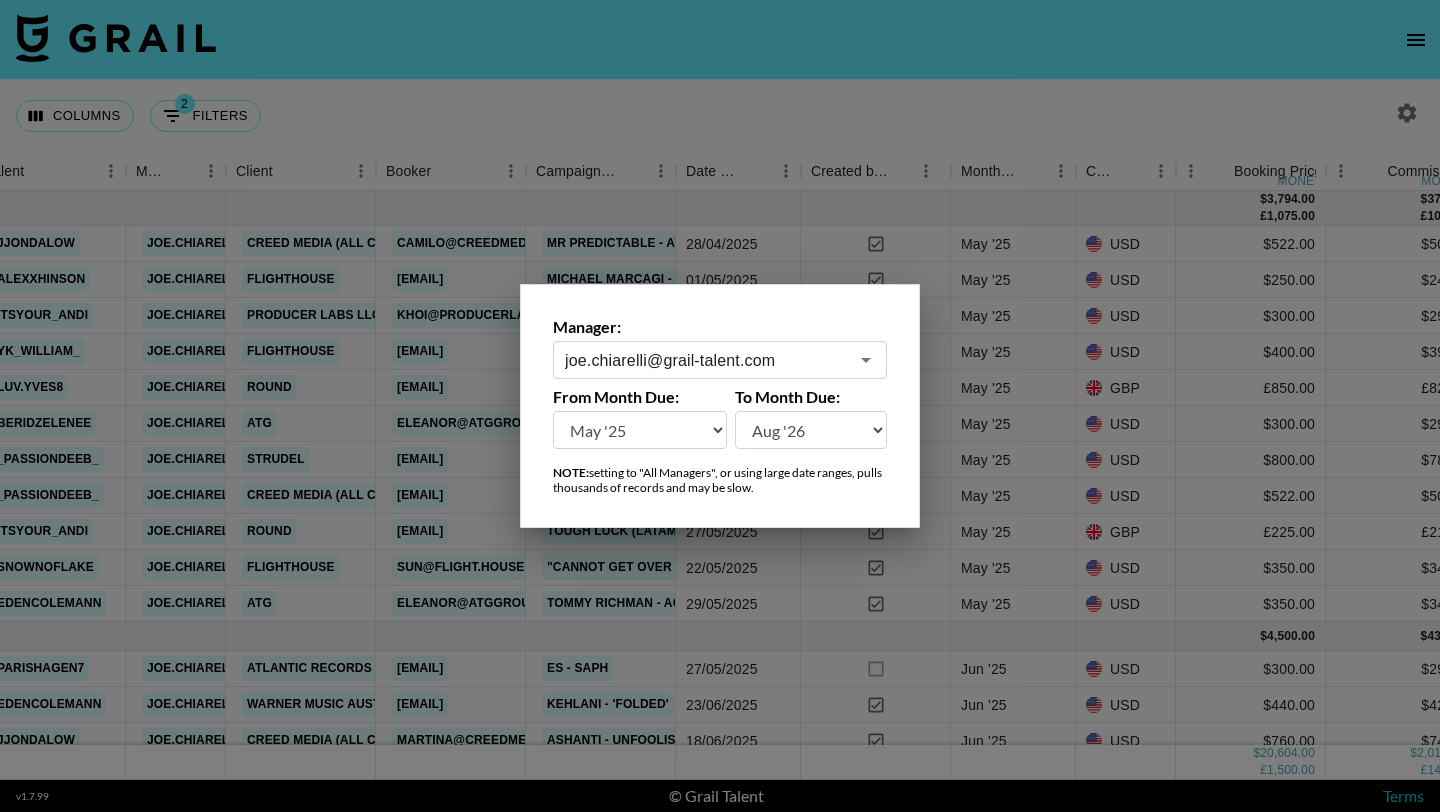 click on "Aug '26 Jul '26 Jun '26 May '26 Apr '26 Mar '26 Feb '26 Jan '26 Dec '25 Nov '25 Oct '25 Sep '25 Aug '25 Jul '25 Jun '25 May '25 Apr '25 Mar '25 Feb '25 Jan '25 Dec '24 Nov '24 Oct '24 Sep '24 Aug '24" at bounding box center [640, 430] 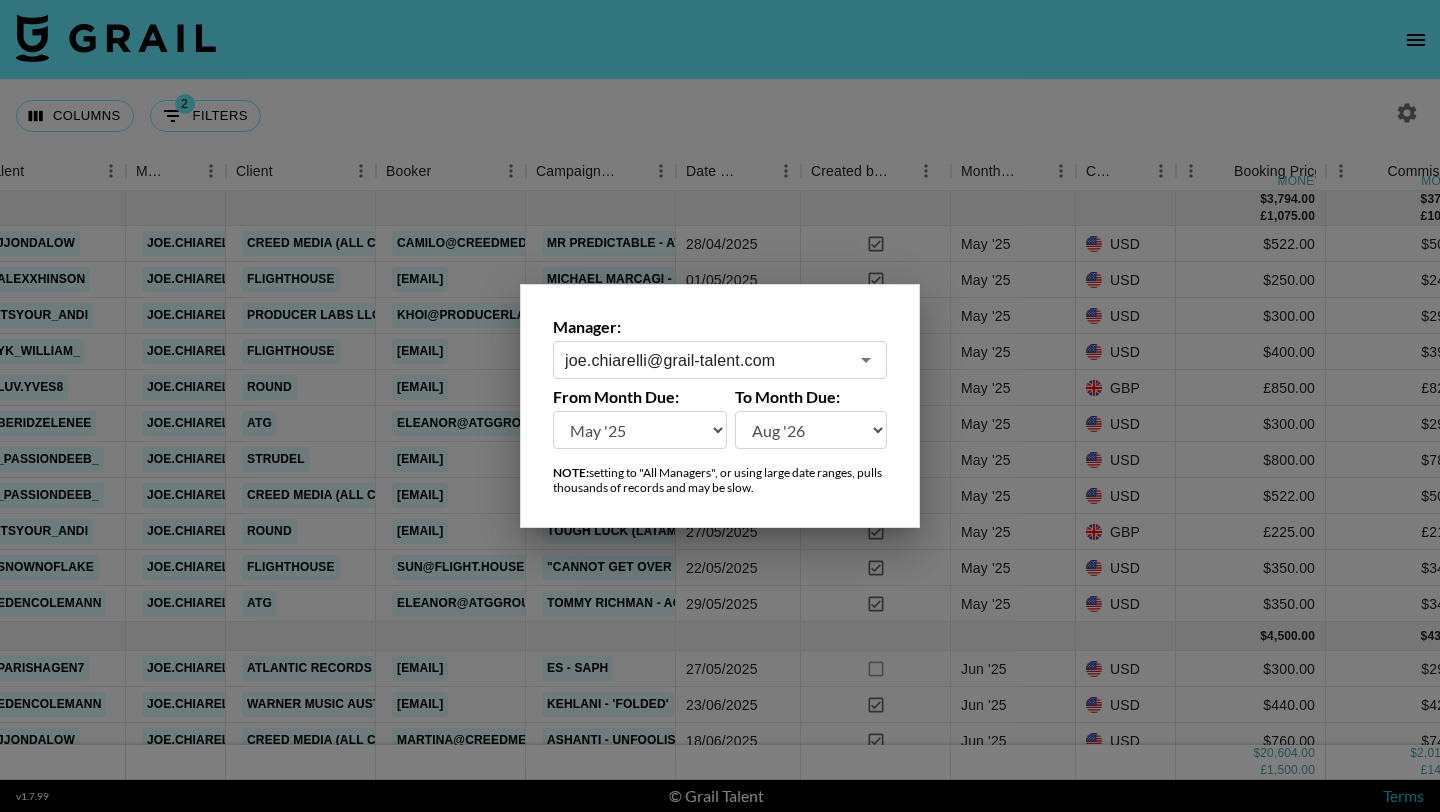 select on "Apr '25" 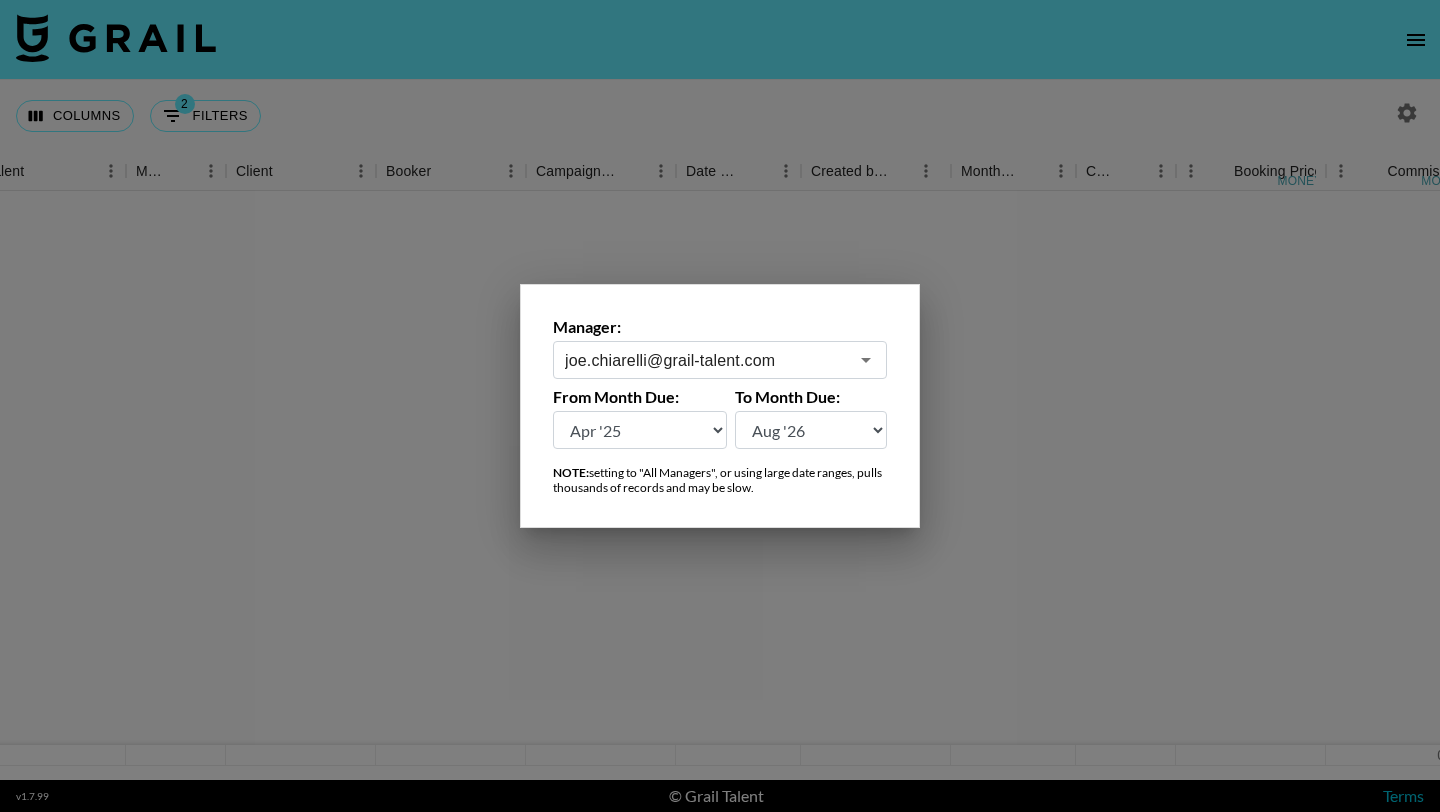 click at bounding box center (720, 406) 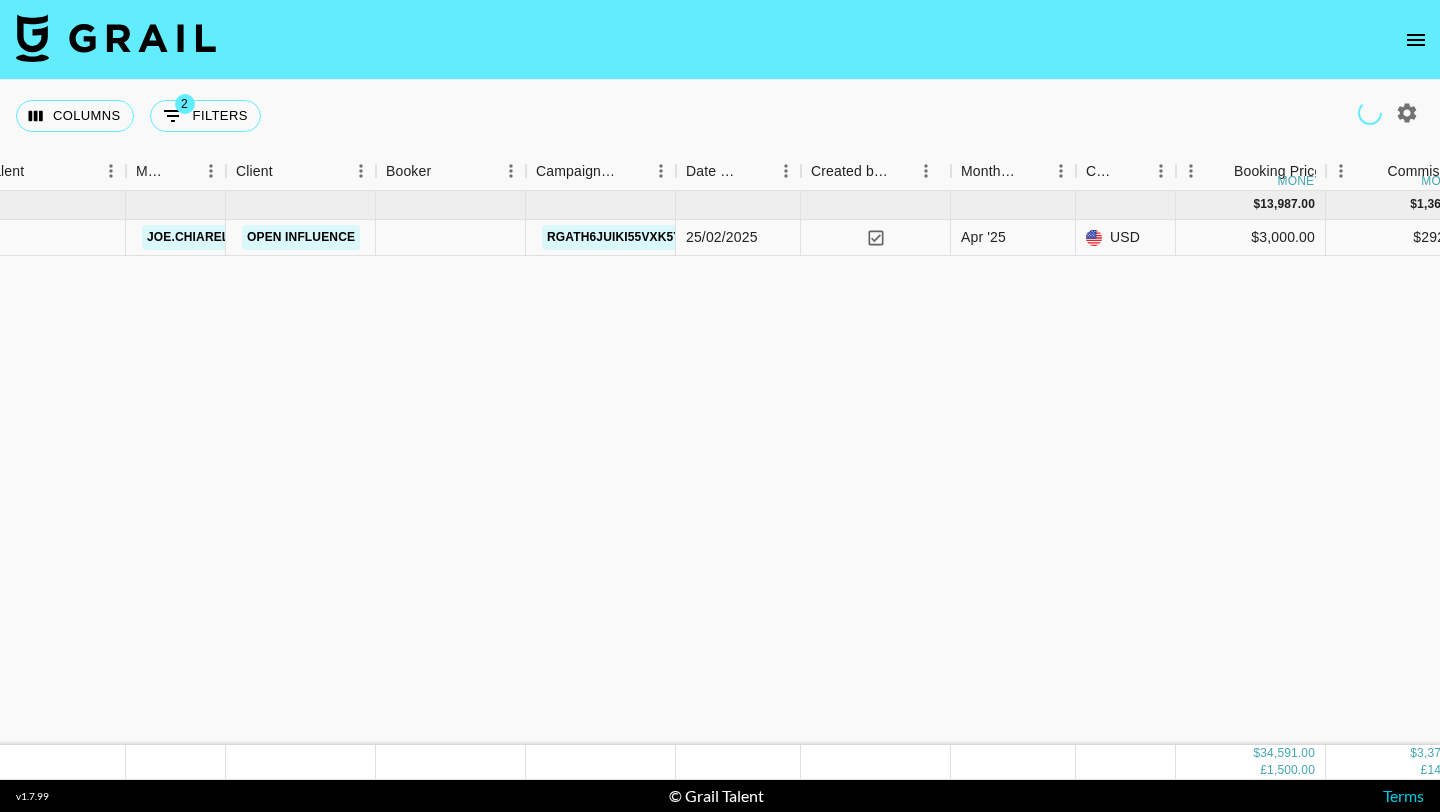 click on "Columns 2 Filters + Booking" at bounding box center (720, 116) 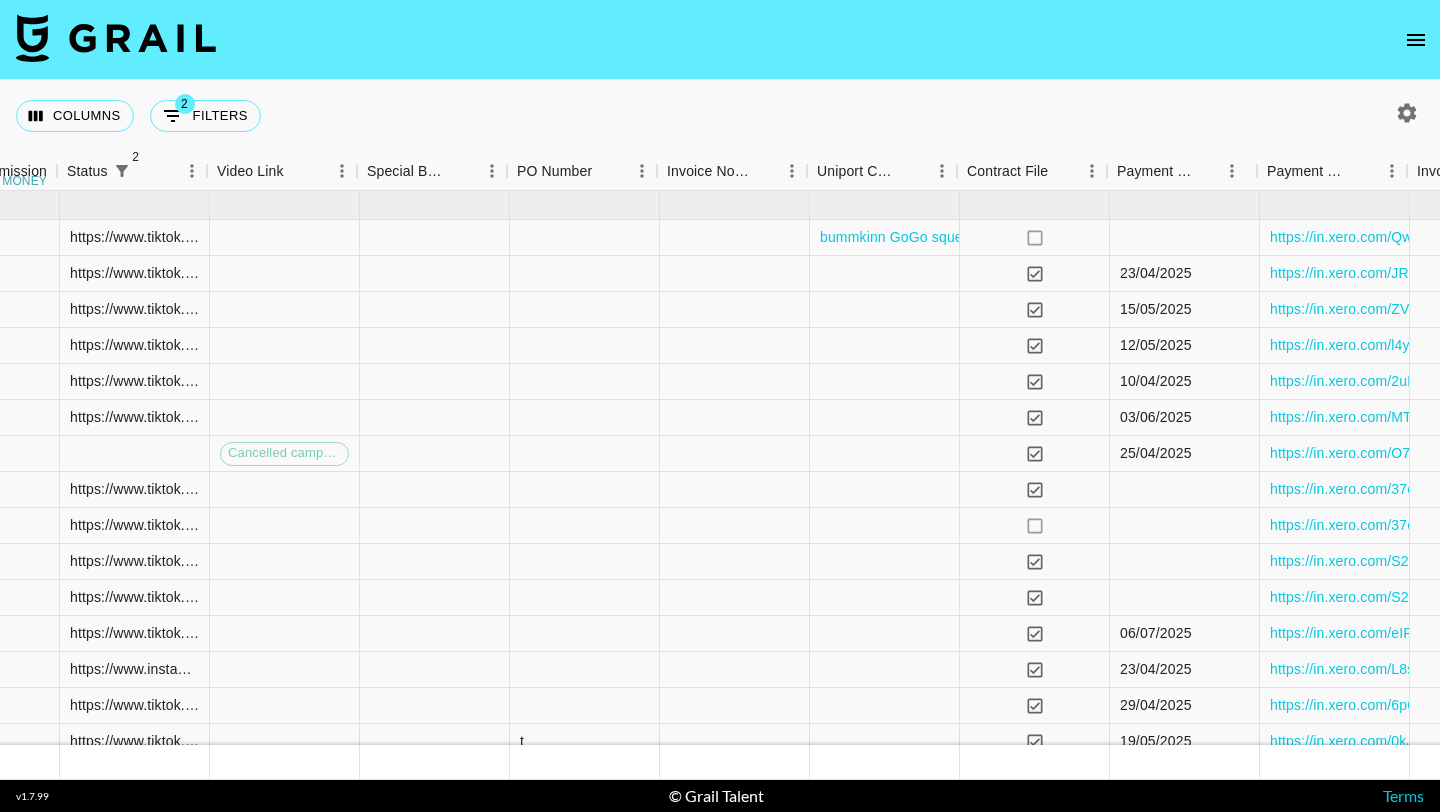 scroll, scrollTop: 0, scrollLeft: 2055, axis: horizontal 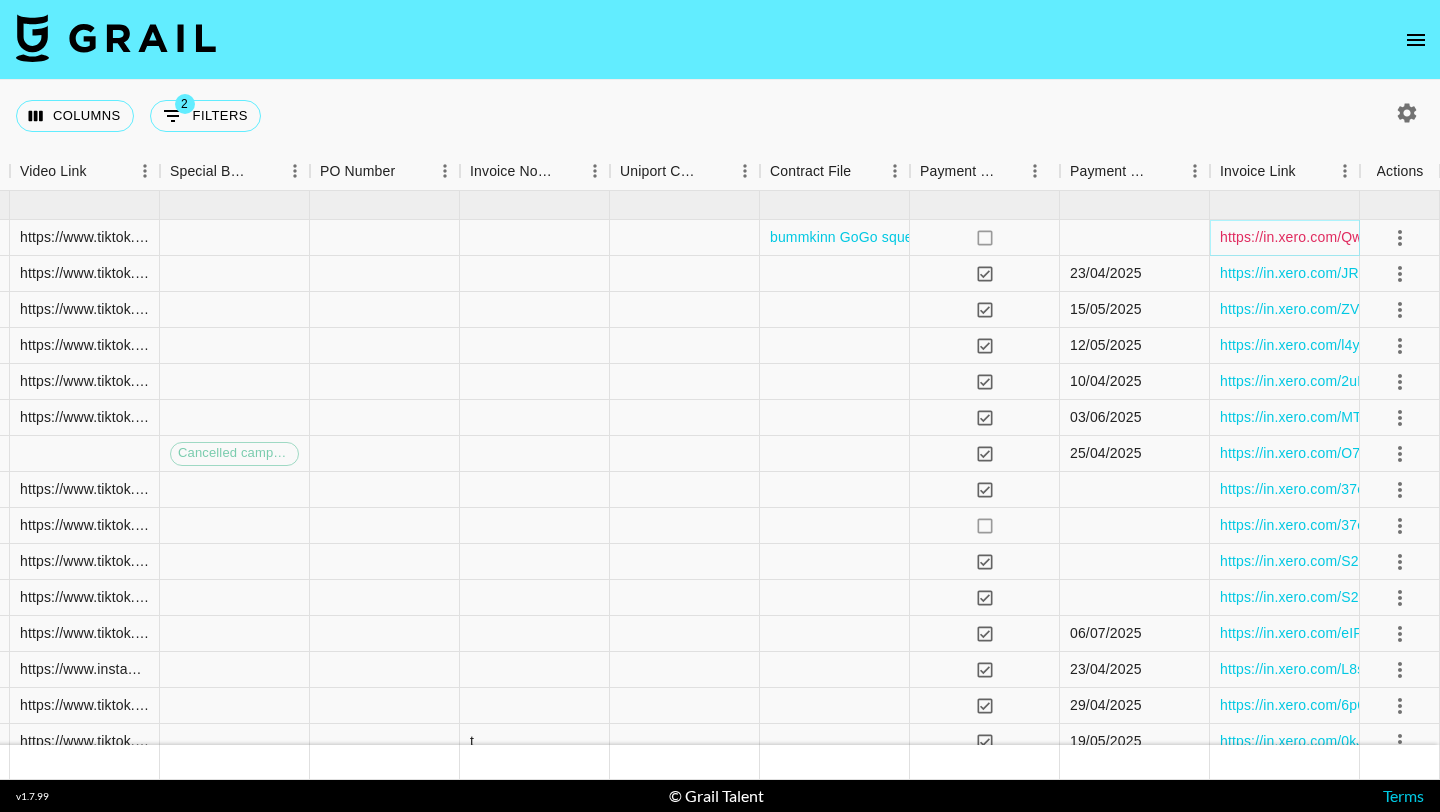 click on "https://in.xero.com/QwgfHKDet7FdptEx8pJTSAXg3zDwE6UuE4p7Unvb" at bounding box center [1448, 237] 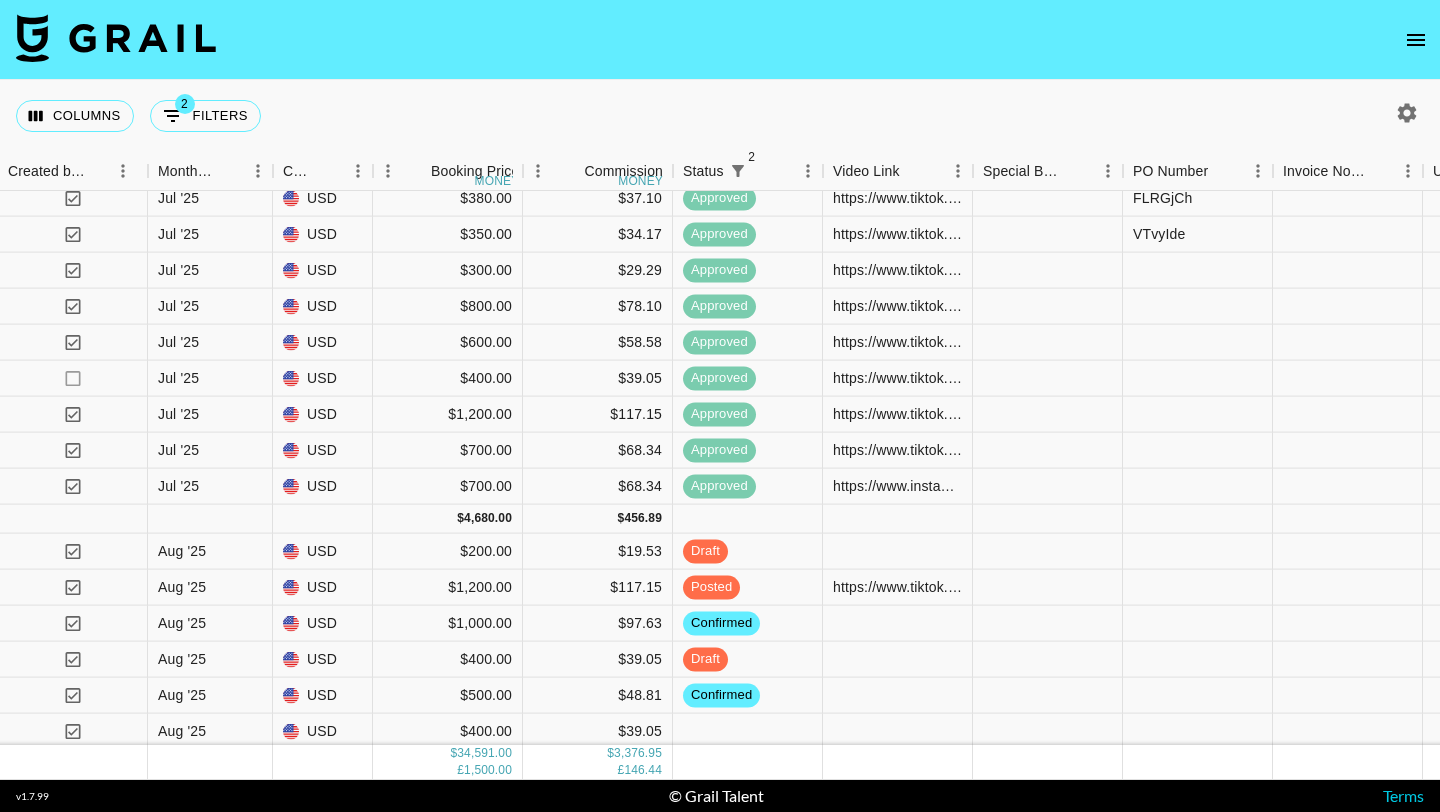 scroll, scrollTop: 2232, scrollLeft: 1242, axis: both 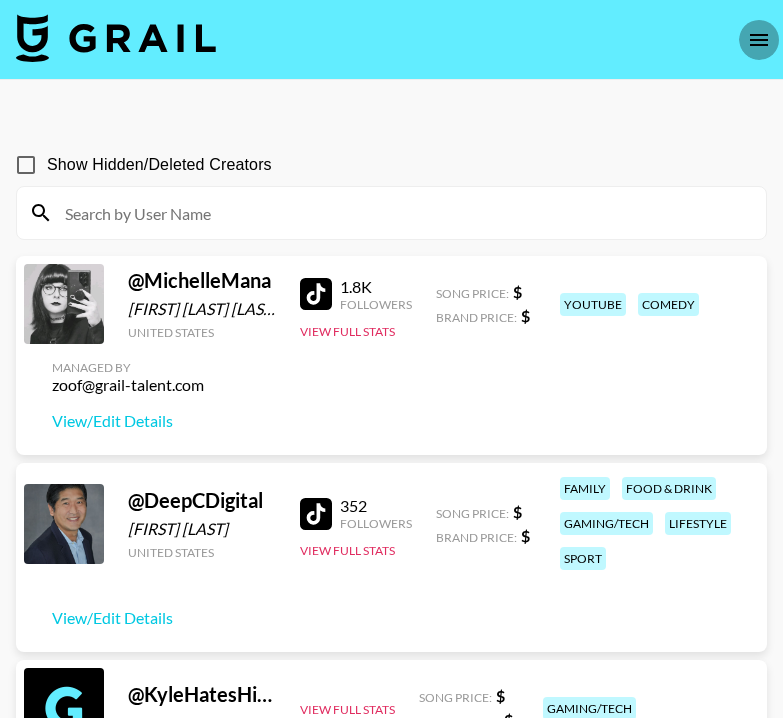 click 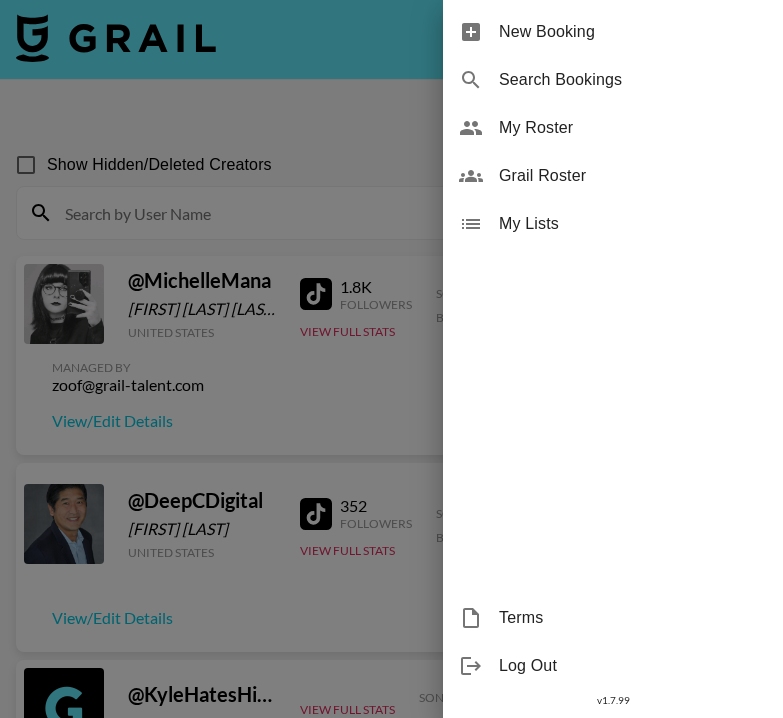 click on "Grail Roster" at bounding box center [633, 176] 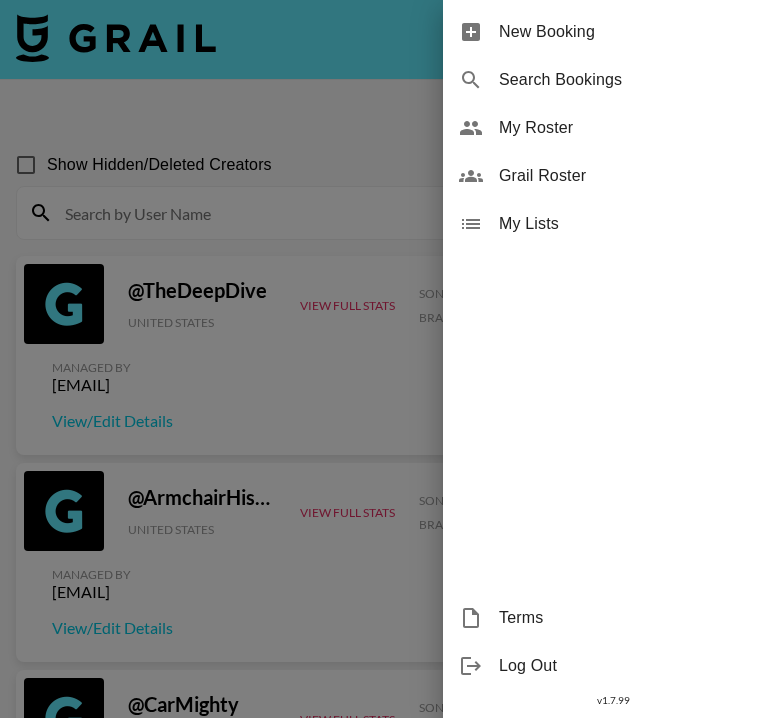 click at bounding box center [391, 359] 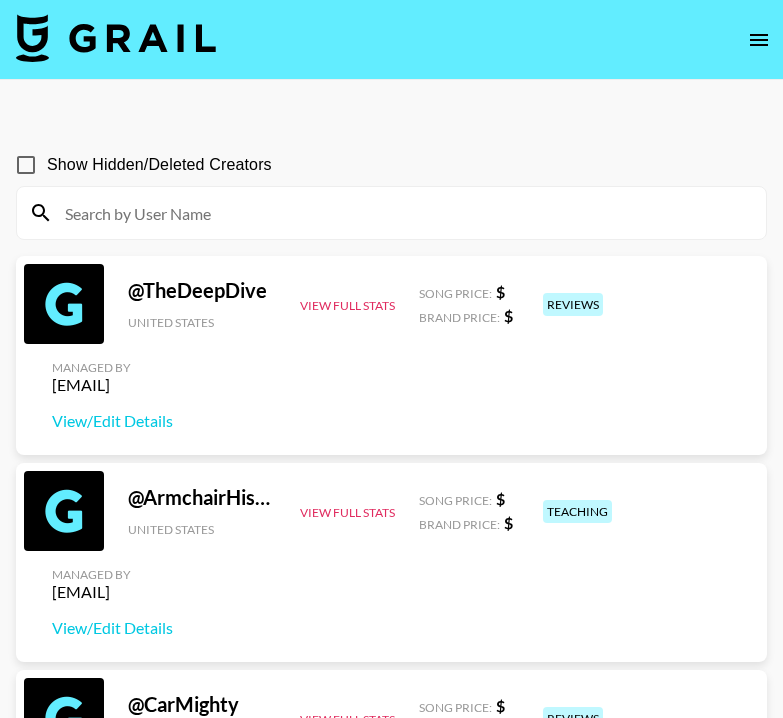 click at bounding box center (403, 213) 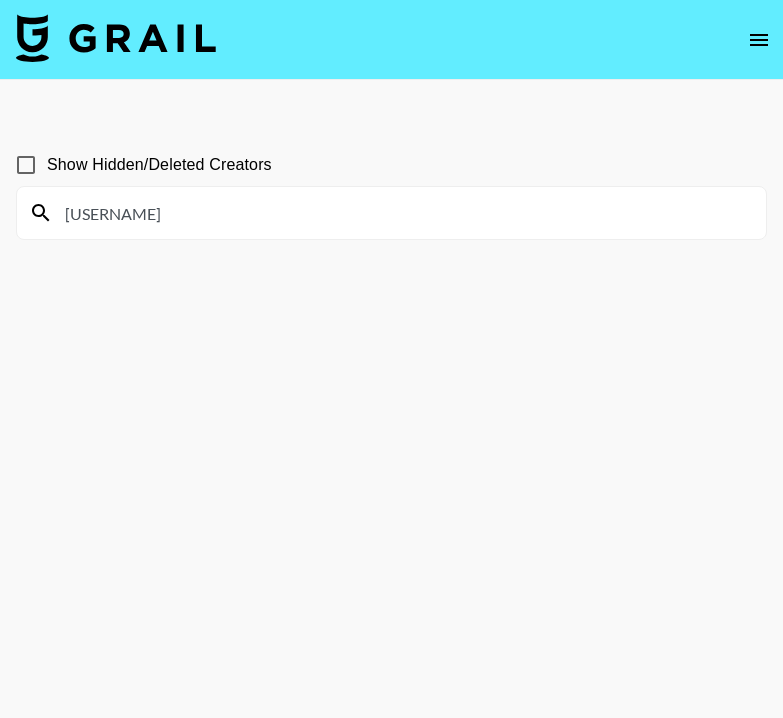 type on "_jacquelinecontreras" 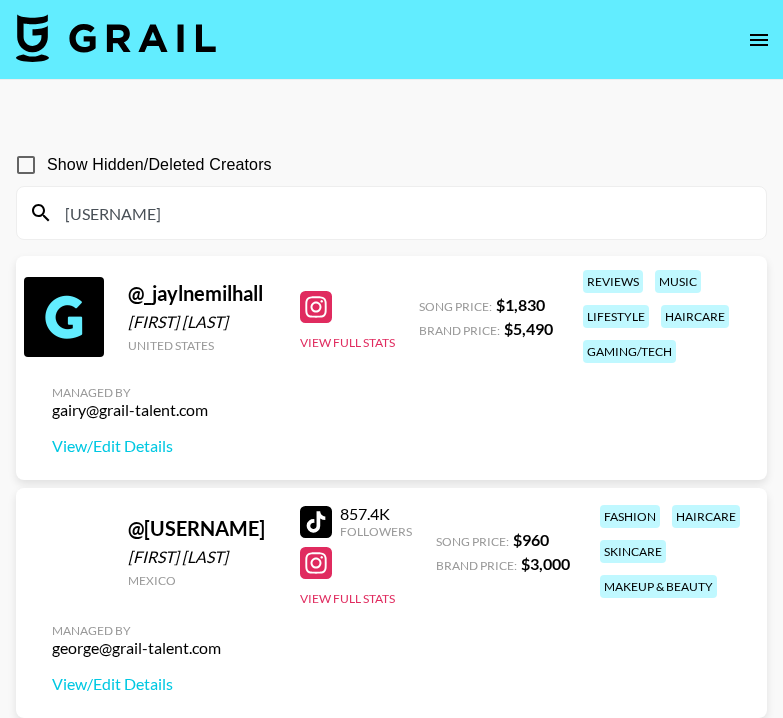 type on "_" 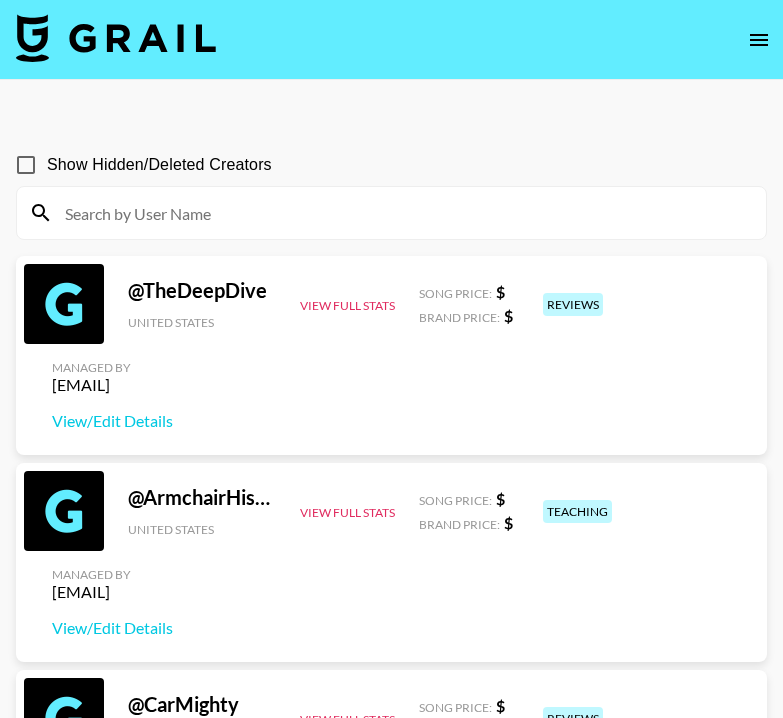 paste on "danicedanae" 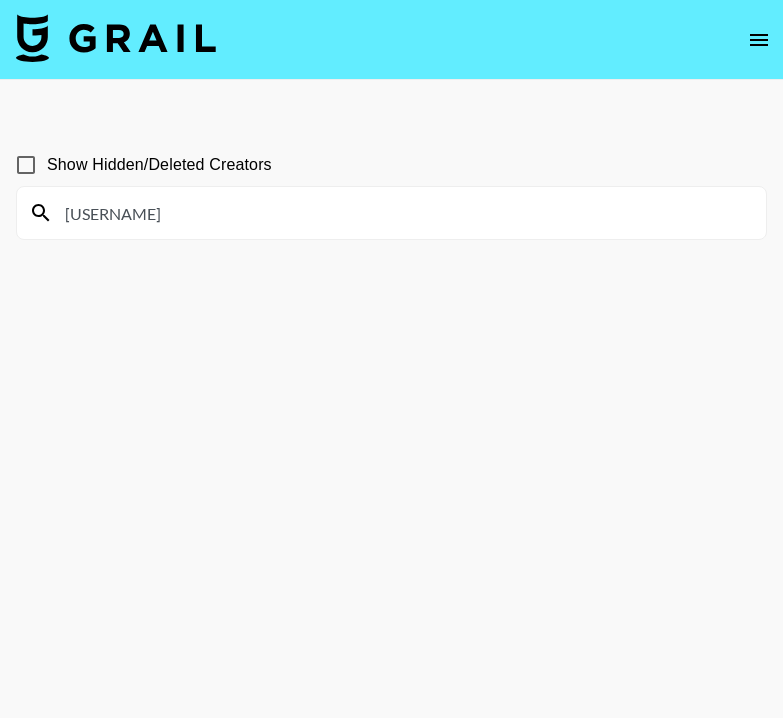 type on "danicedanae" 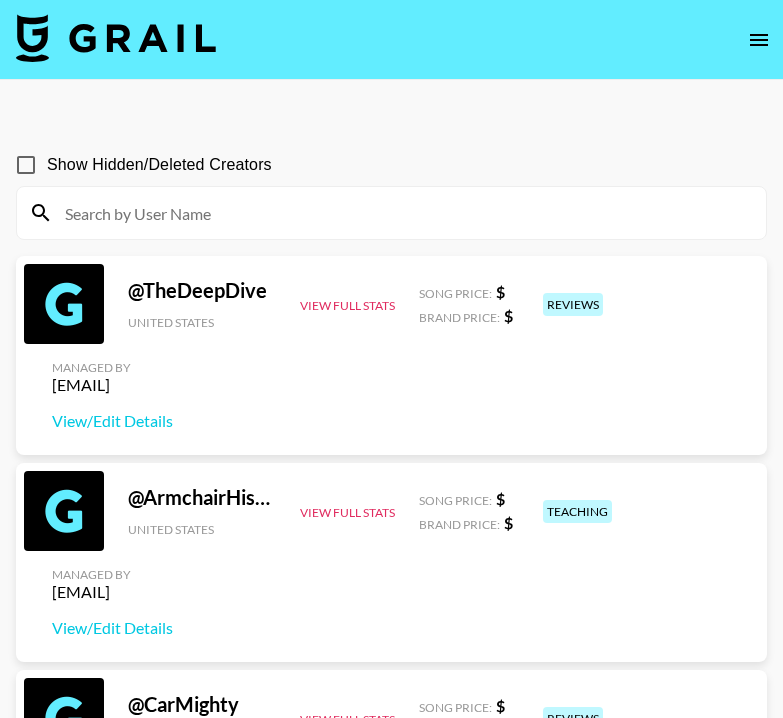 paste on "danicedanae" 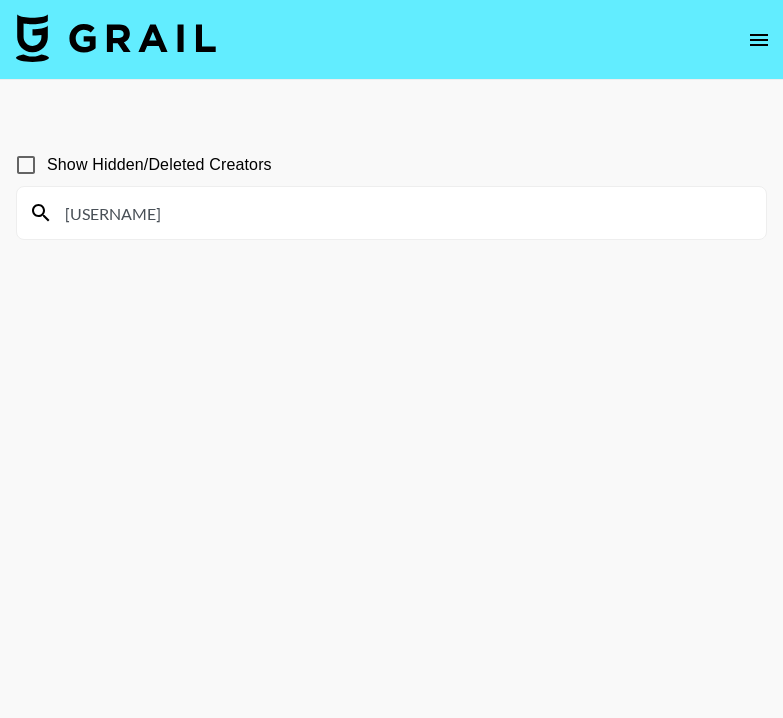 click on "danicedanae" at bounding box center (403, 213) 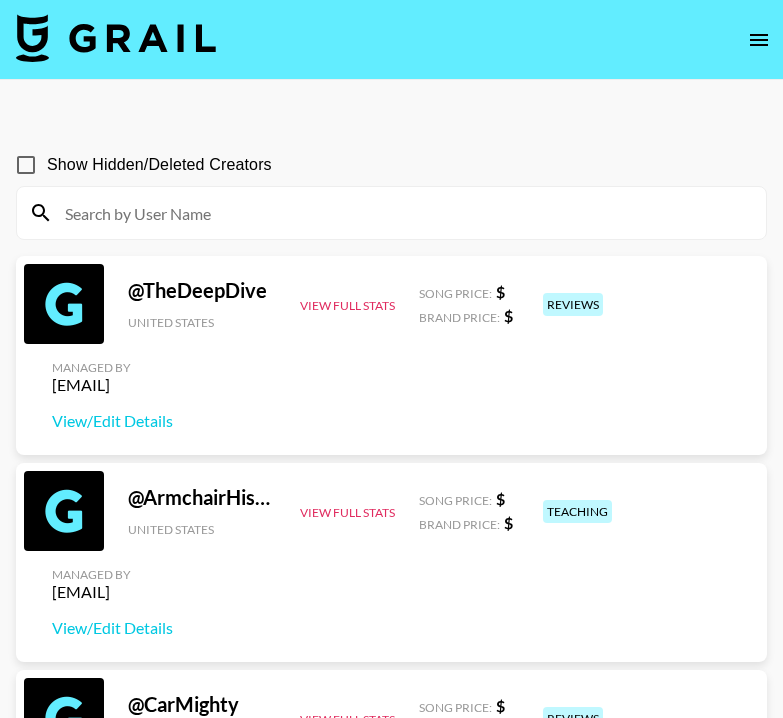 click at bounding box center [403, 213] 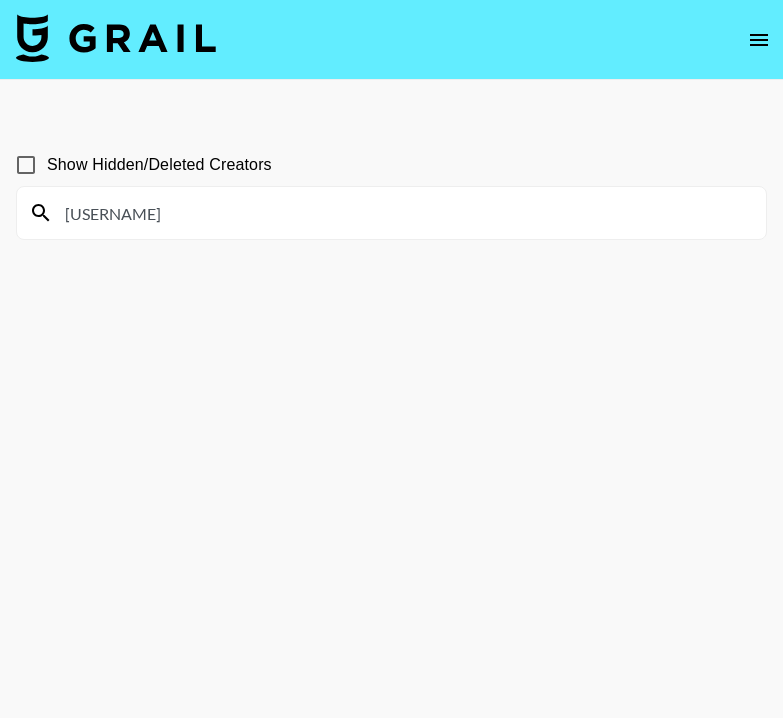 type on "marcusriosofficial" 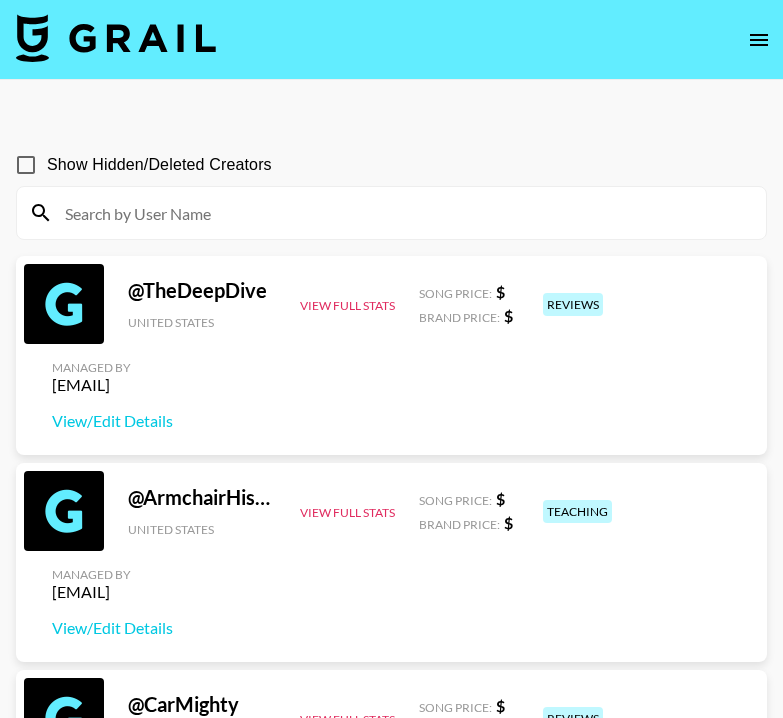 paste on "sarah.fht" 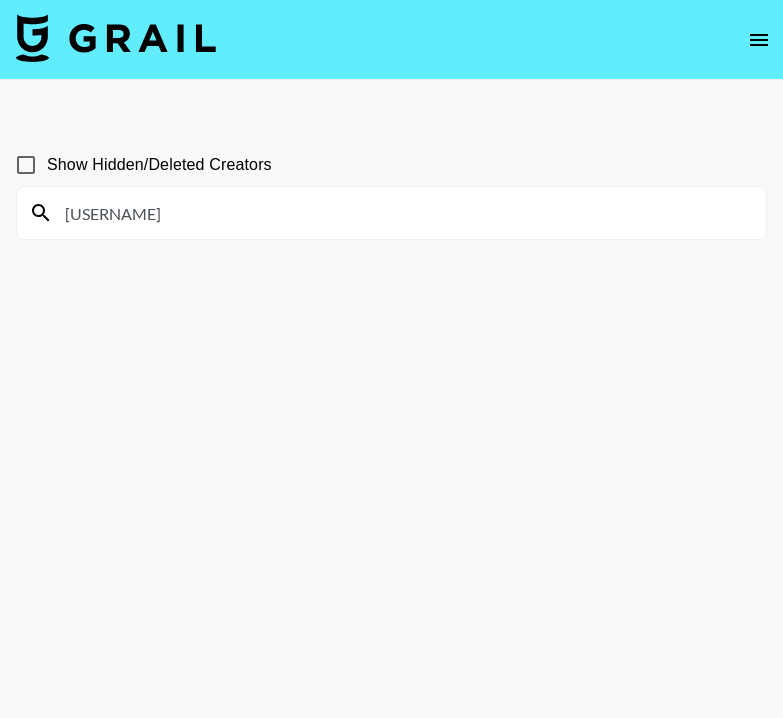 type on "sarah.fht" 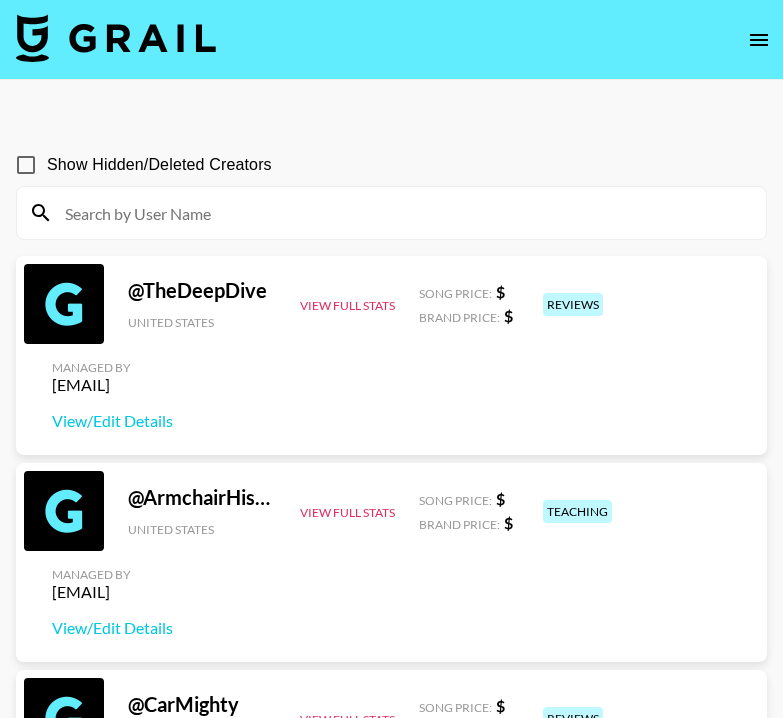 click 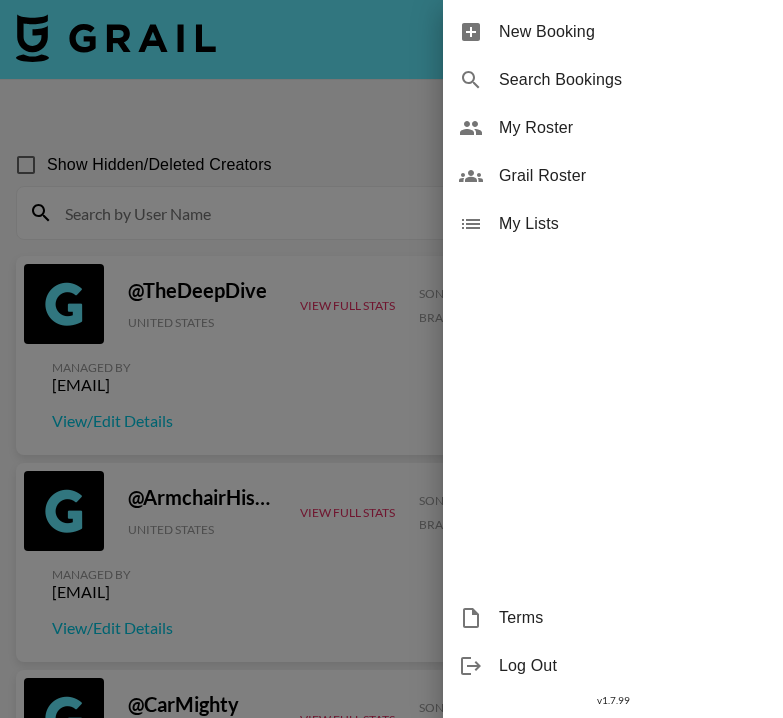 click on "Grail Roster" at bounding box center (633, 176) 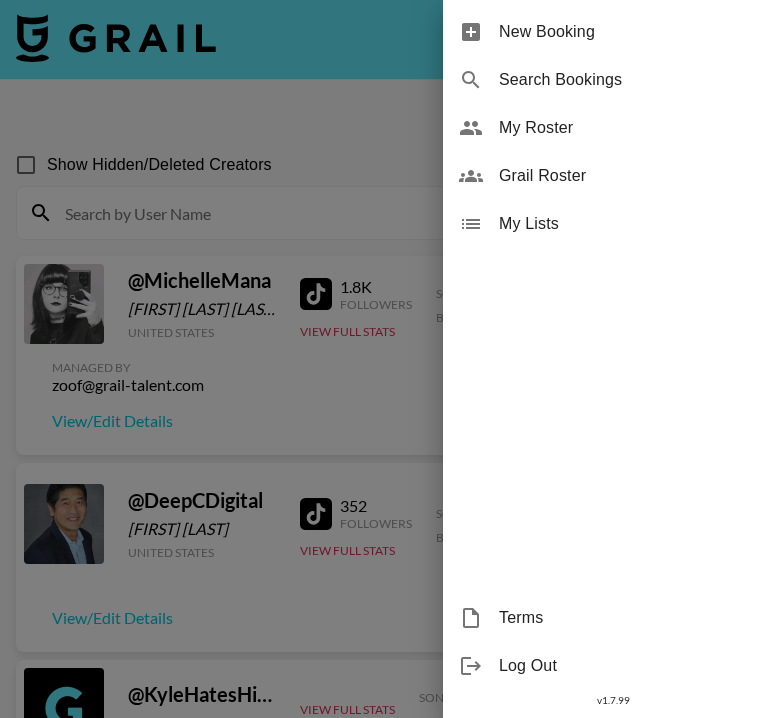 click at bounding box center (391, 359) 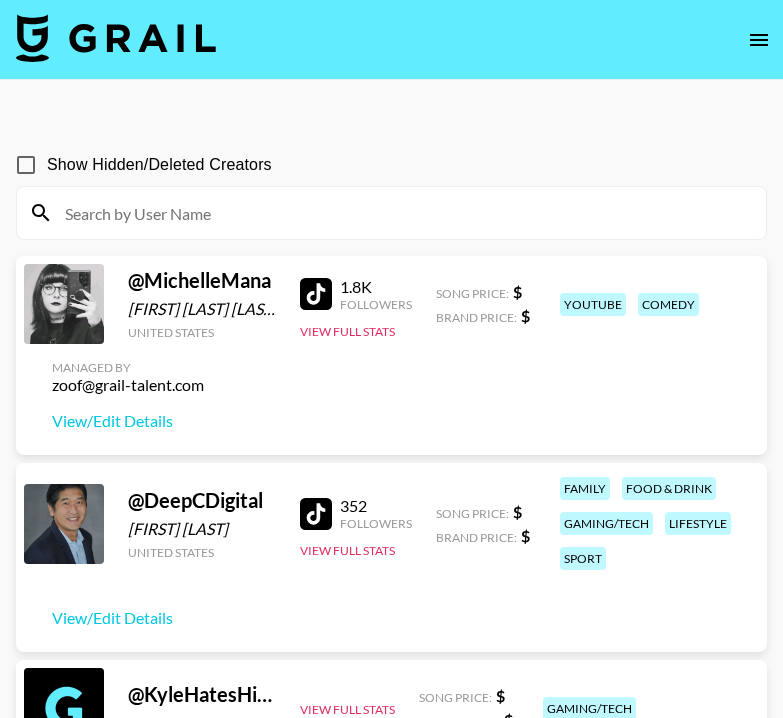 click at bounding box center [403, 213] 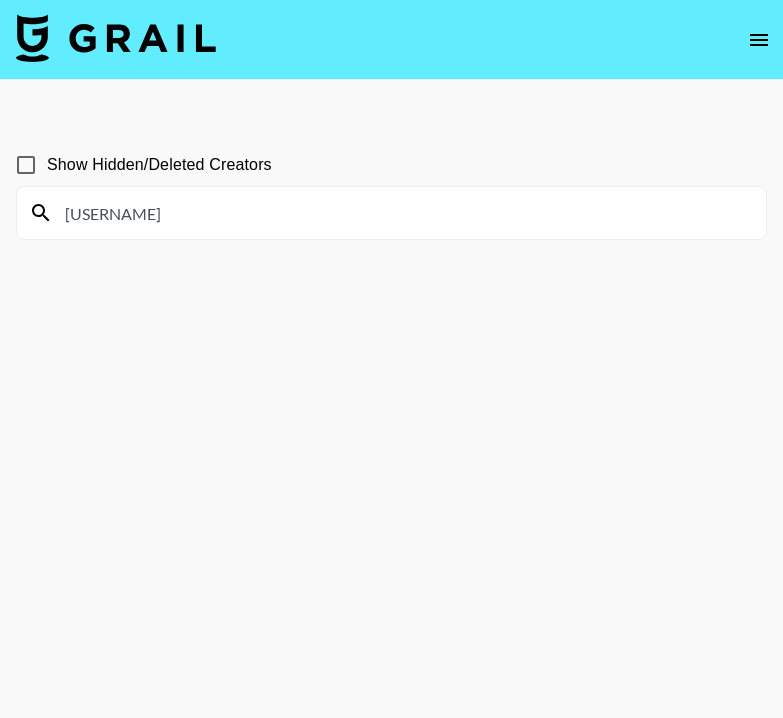 type on "sarah.fht" 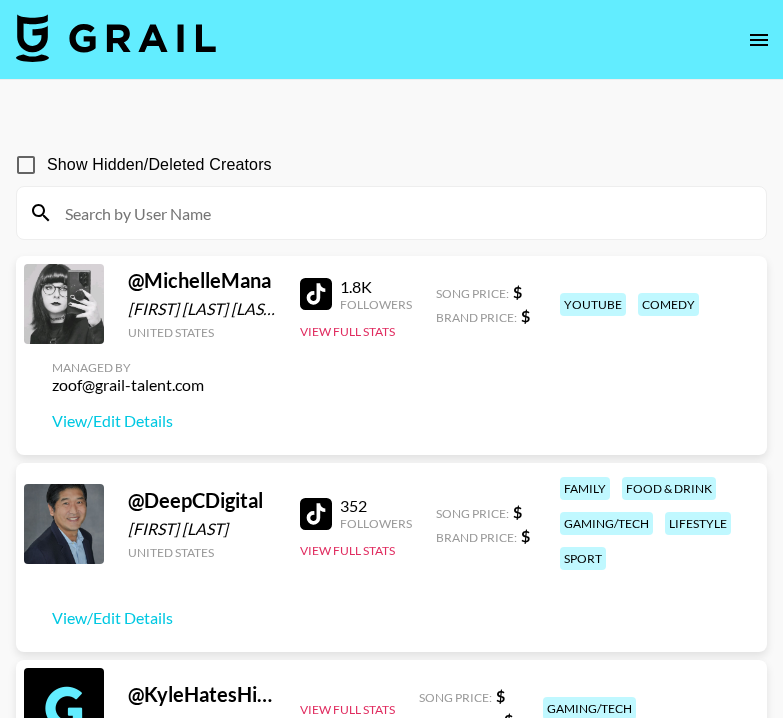 paste on "sarah.fht" 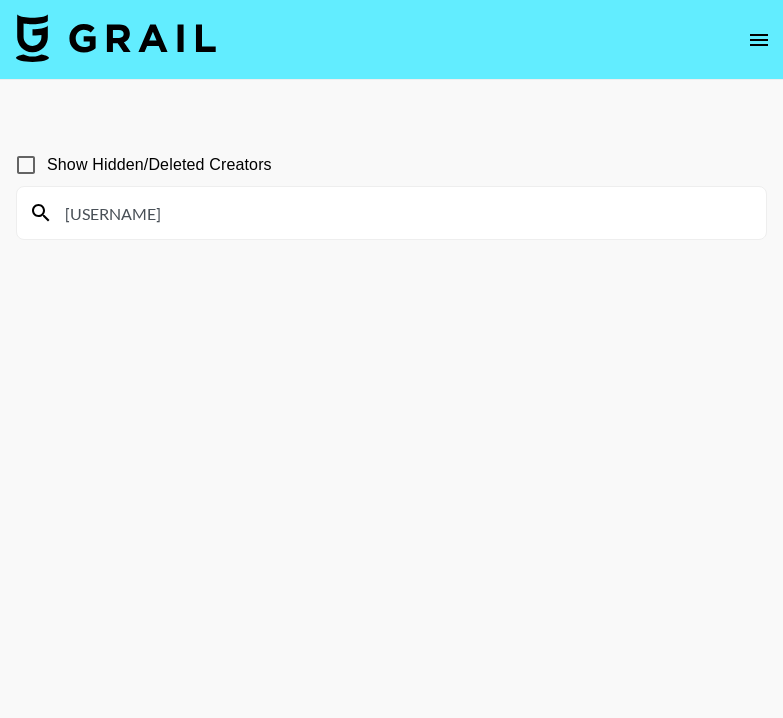 click on "sarah.fht" at bounding box center (403, 213) 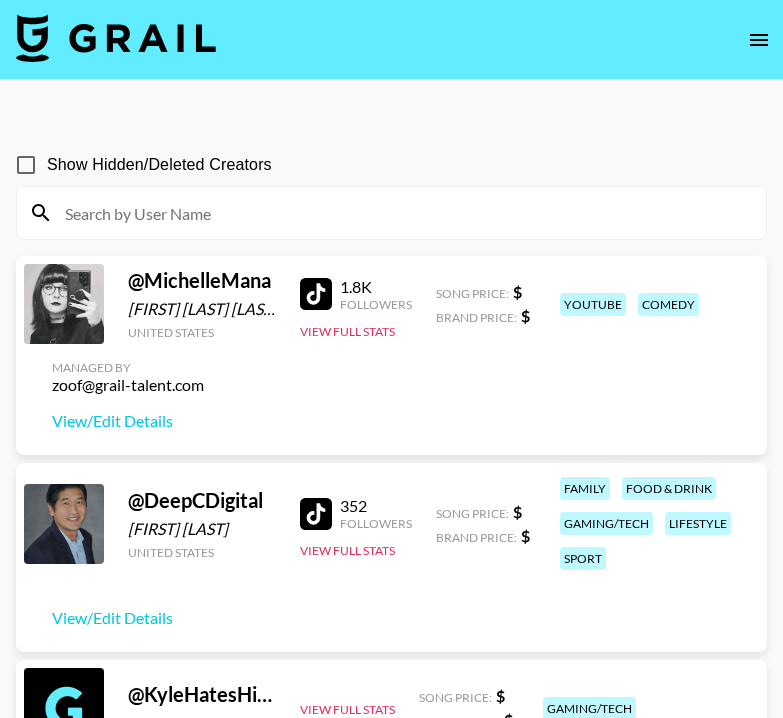 paste on "sarakathryns" 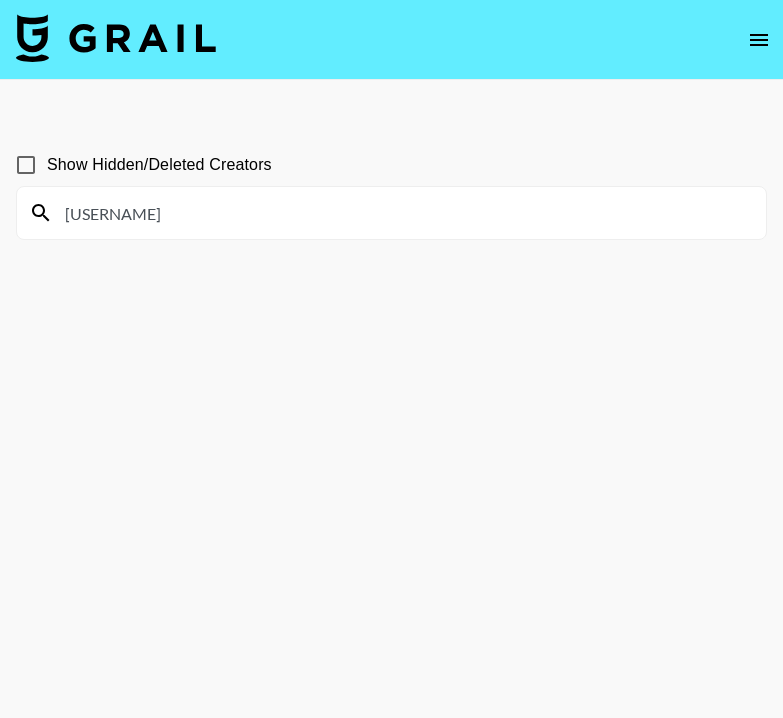 type on "sarakathryns" 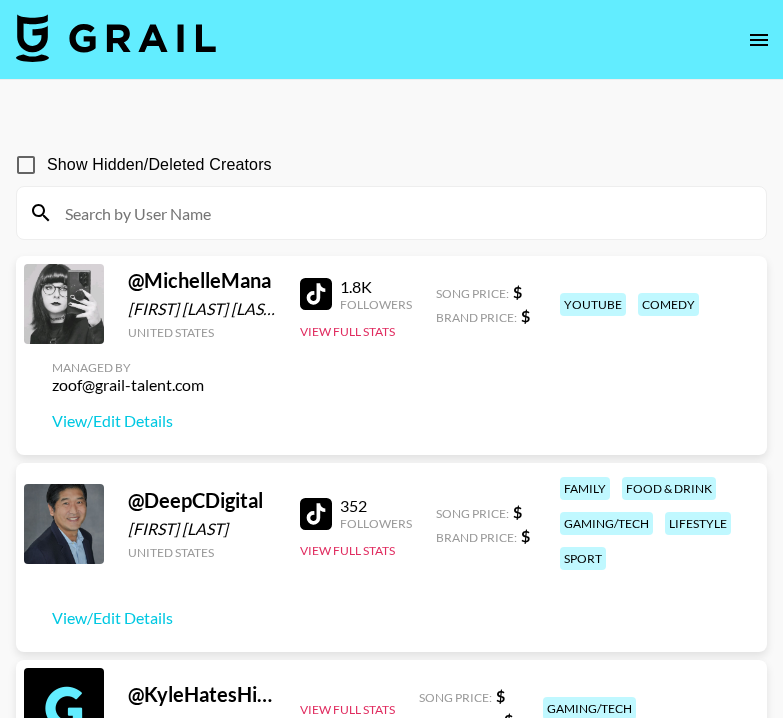 paste on "taratalay" 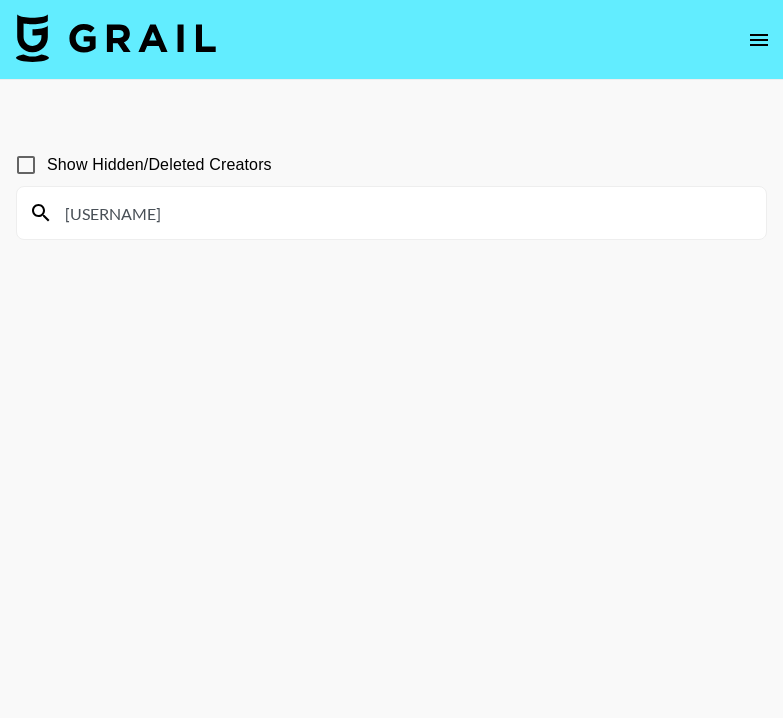 type on "taratalay" 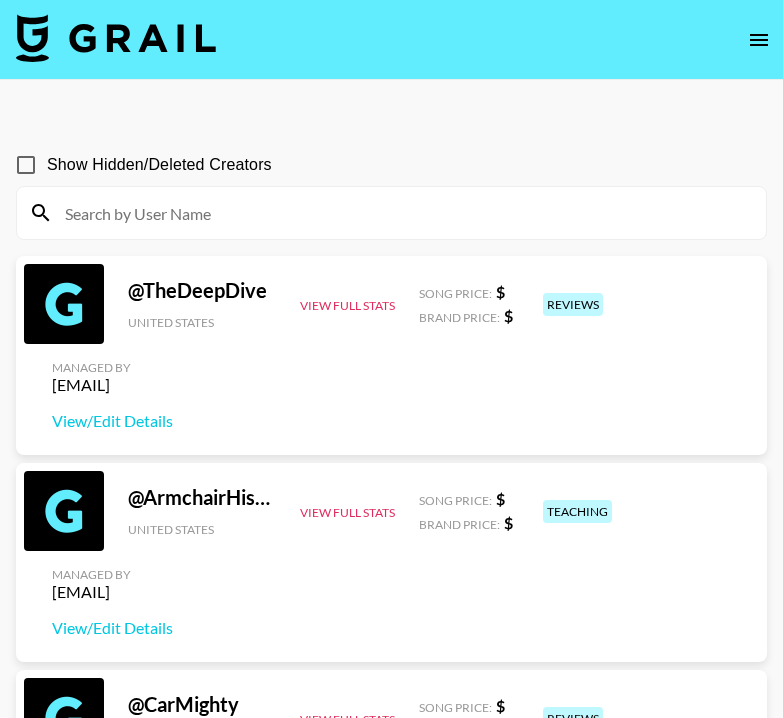 paste on "jordann.aanderson" 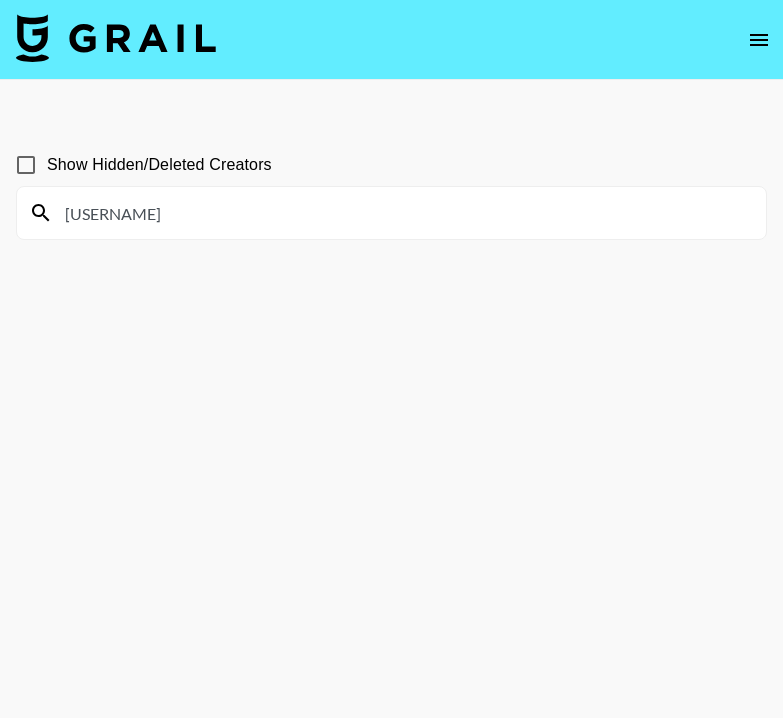 type on "jordann.aanderson" 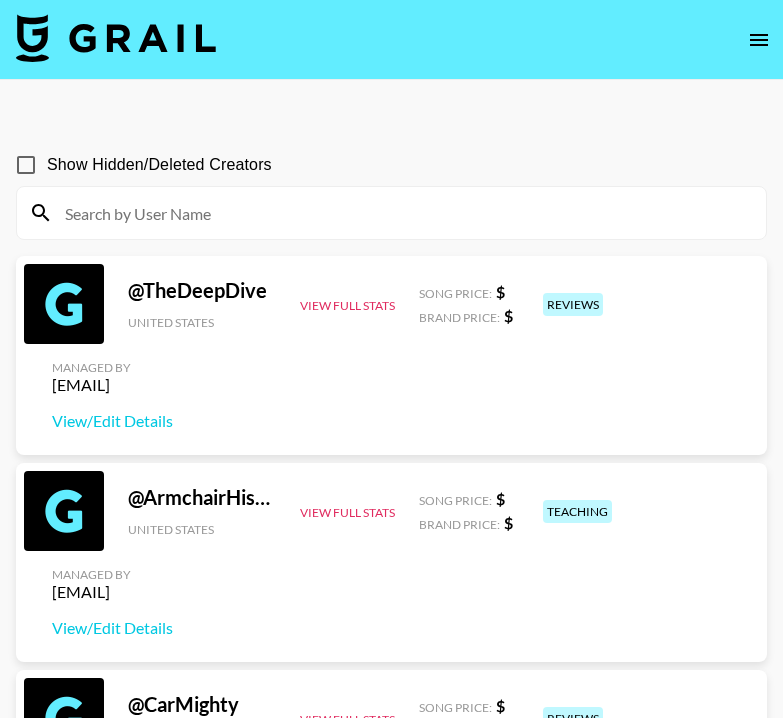paste on "kxr_fitness" 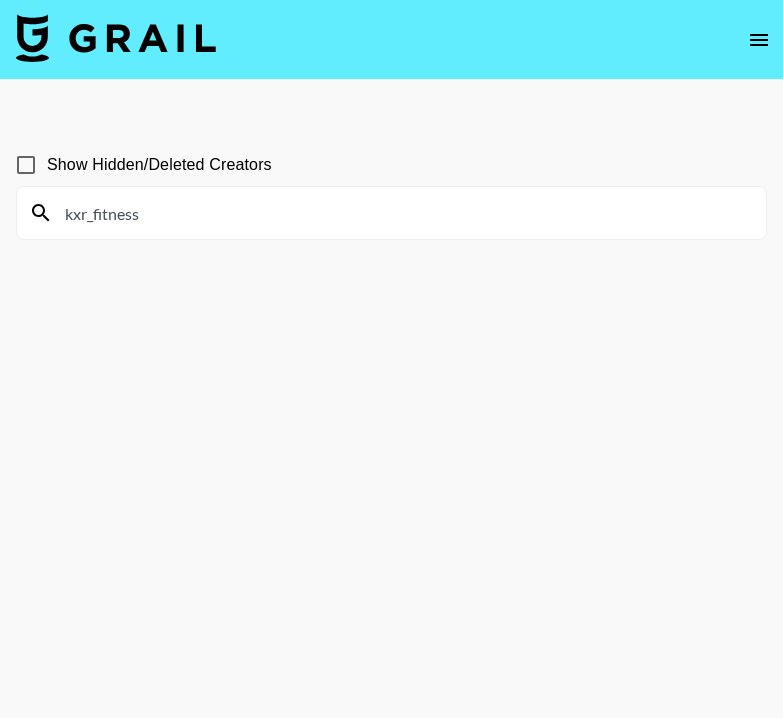 type on "kxr_fitness" 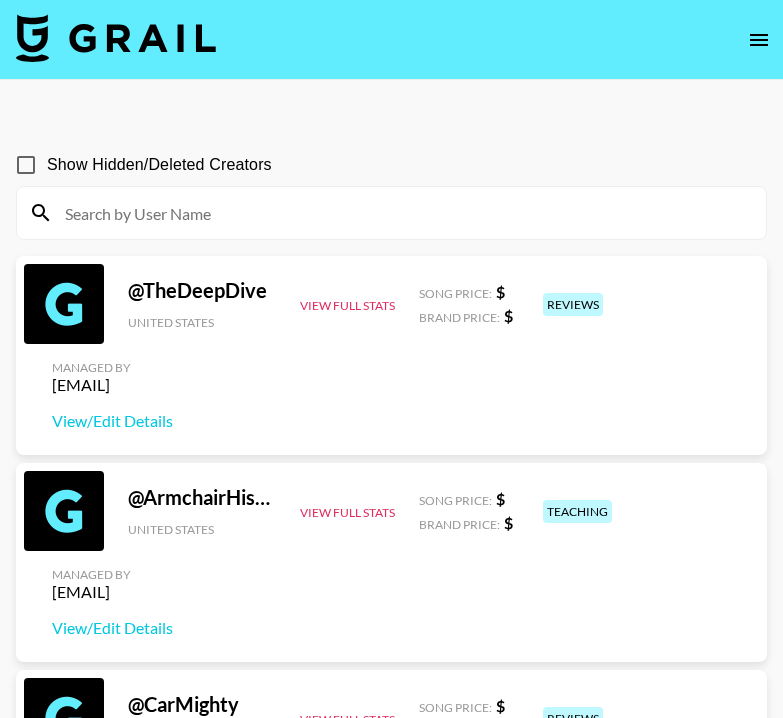 click 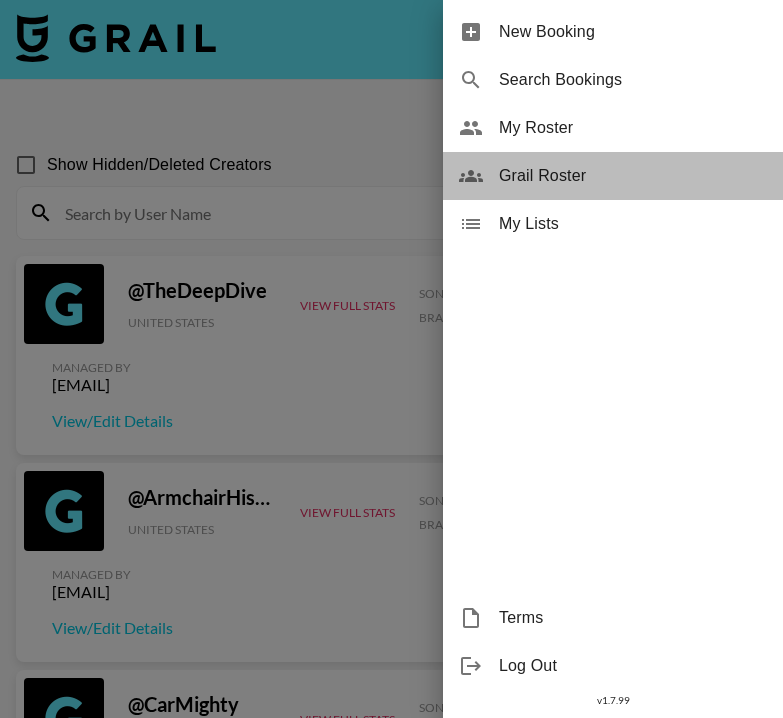 click on "Grail Roster" at bounding box center (633, 176) 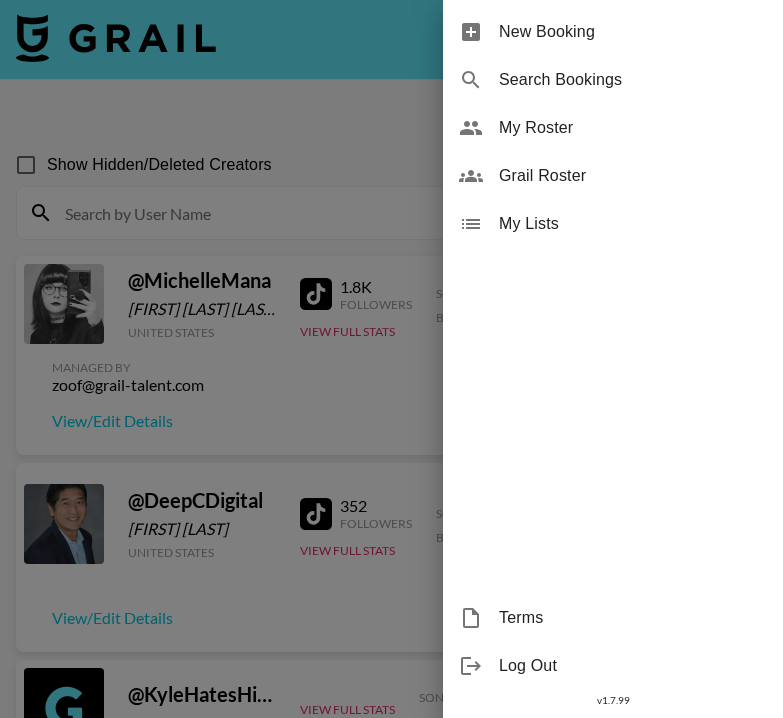 click at bounding box center [391, 359] 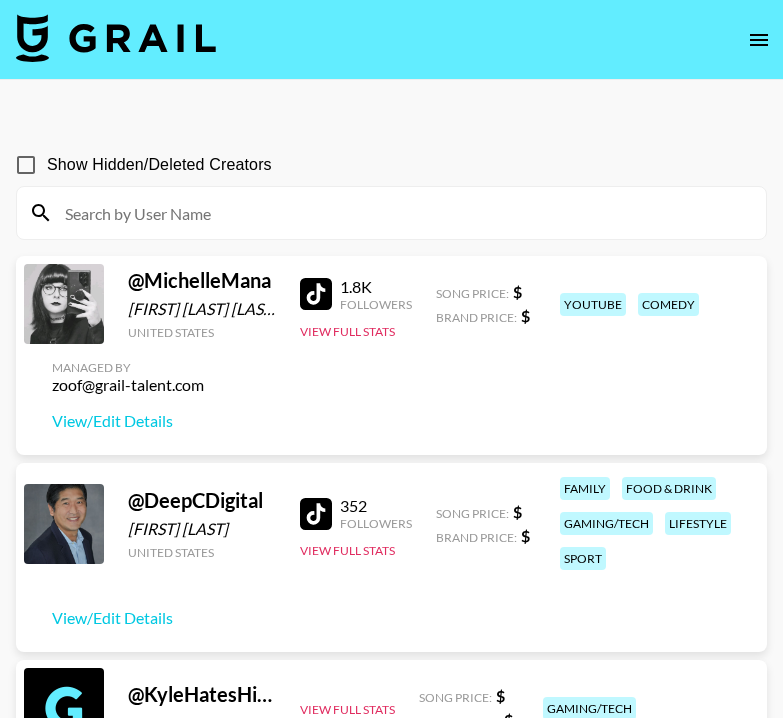 click at bounding box center (403, 213) 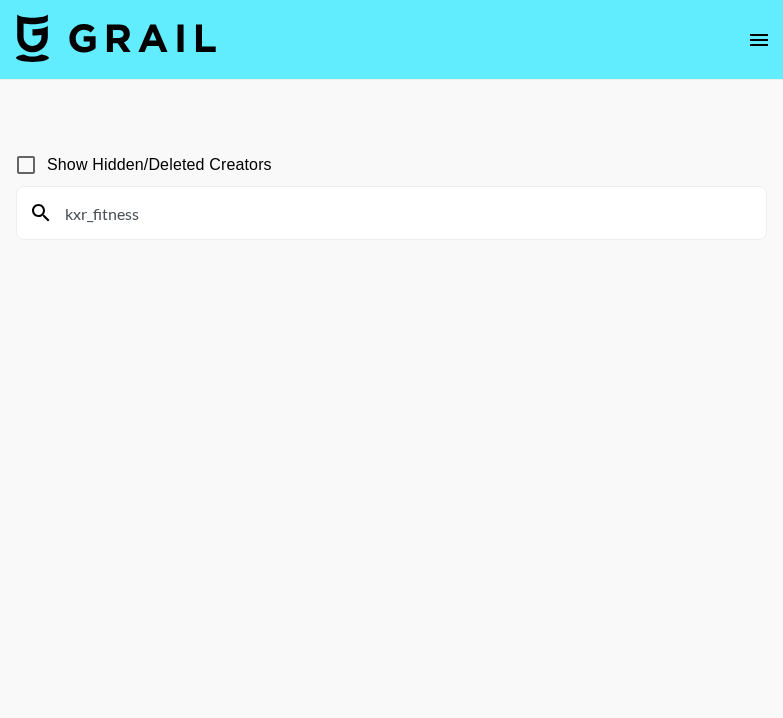 type on "kxr_fitness" 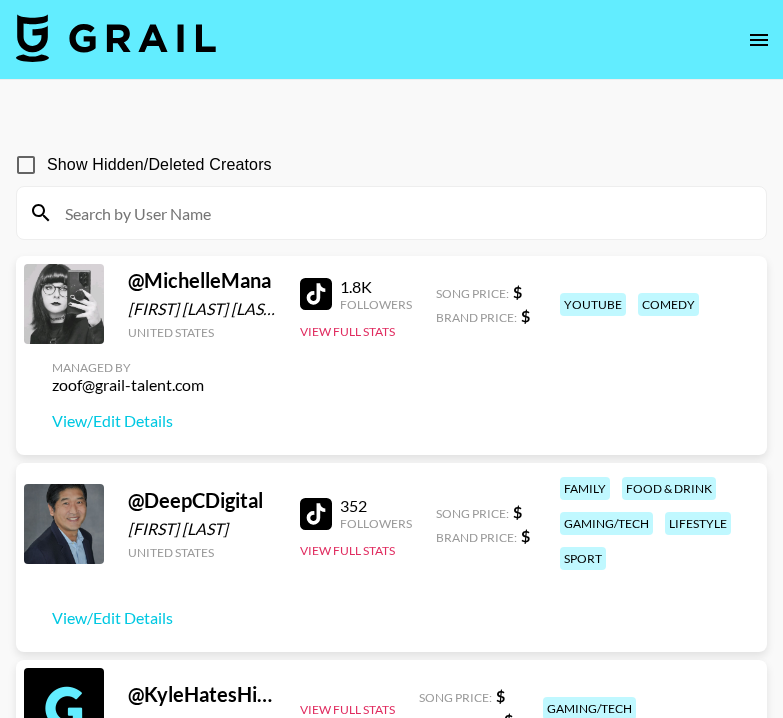 paste on "badgalcascas" 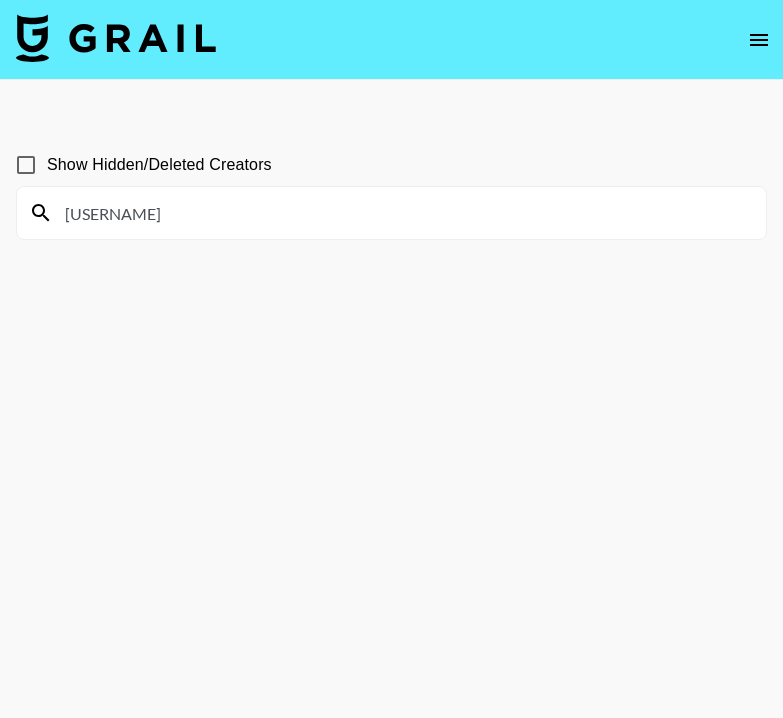 type on "badgalcascas" 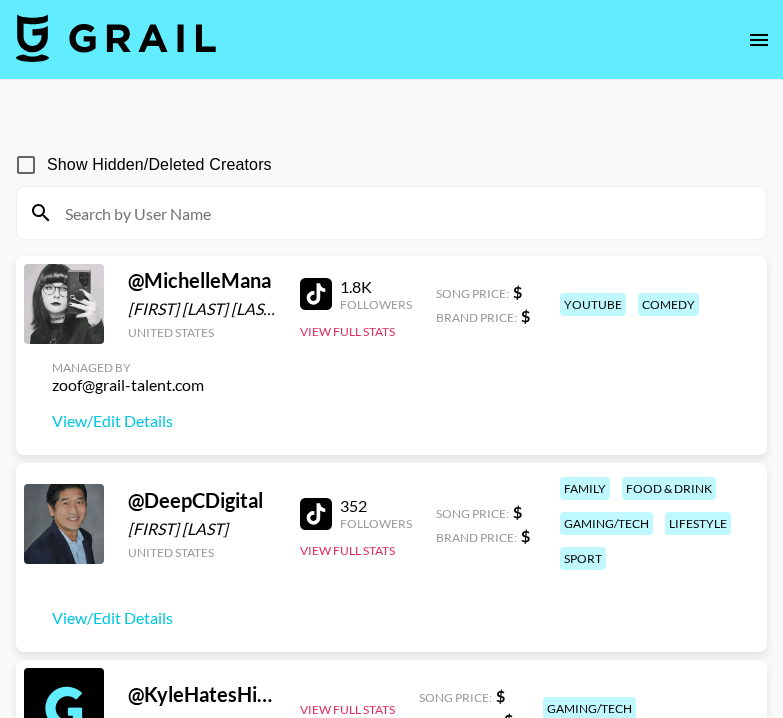 paste on "badgalcascas" 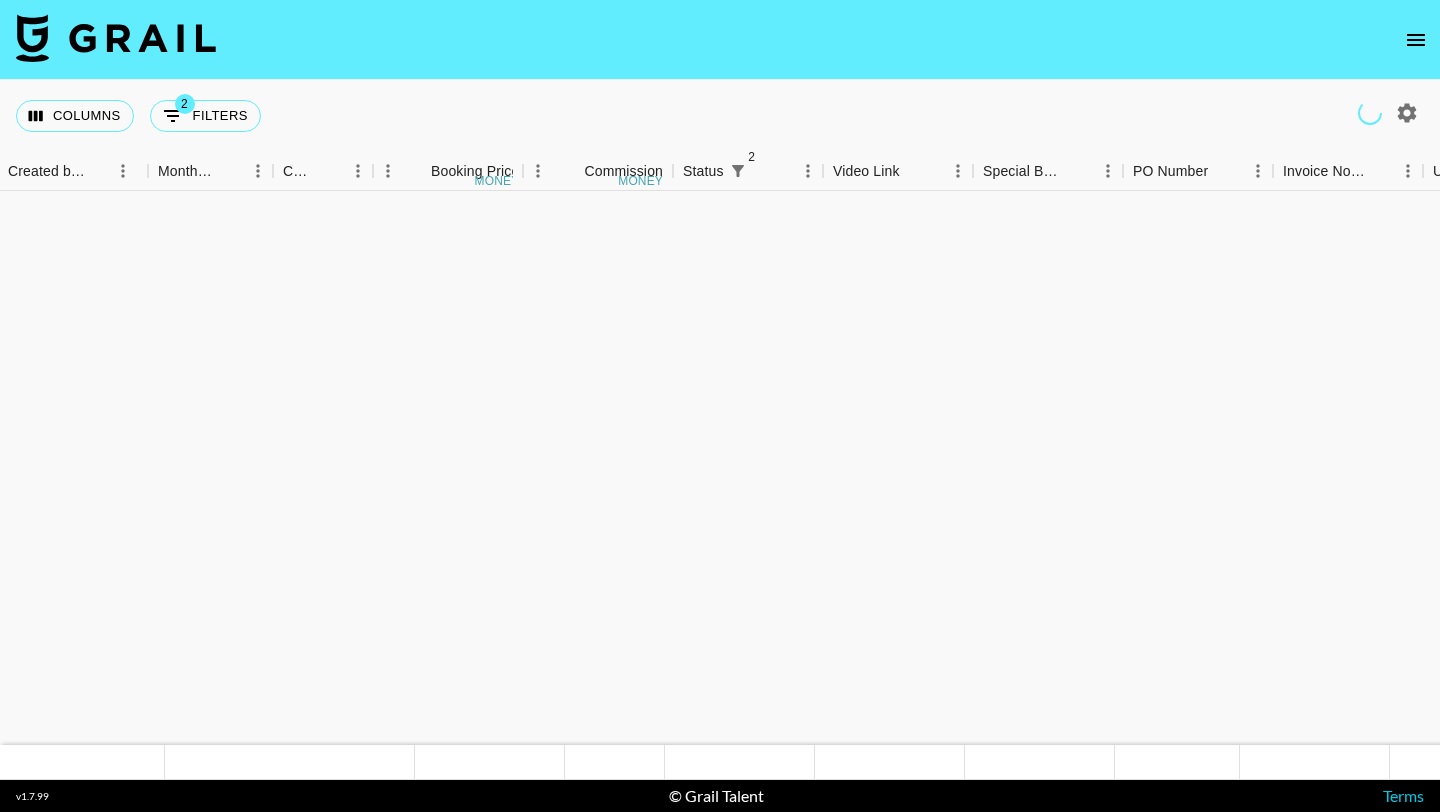 scroll, scrollTop: 0, scrollLeft: 0, axis: both 